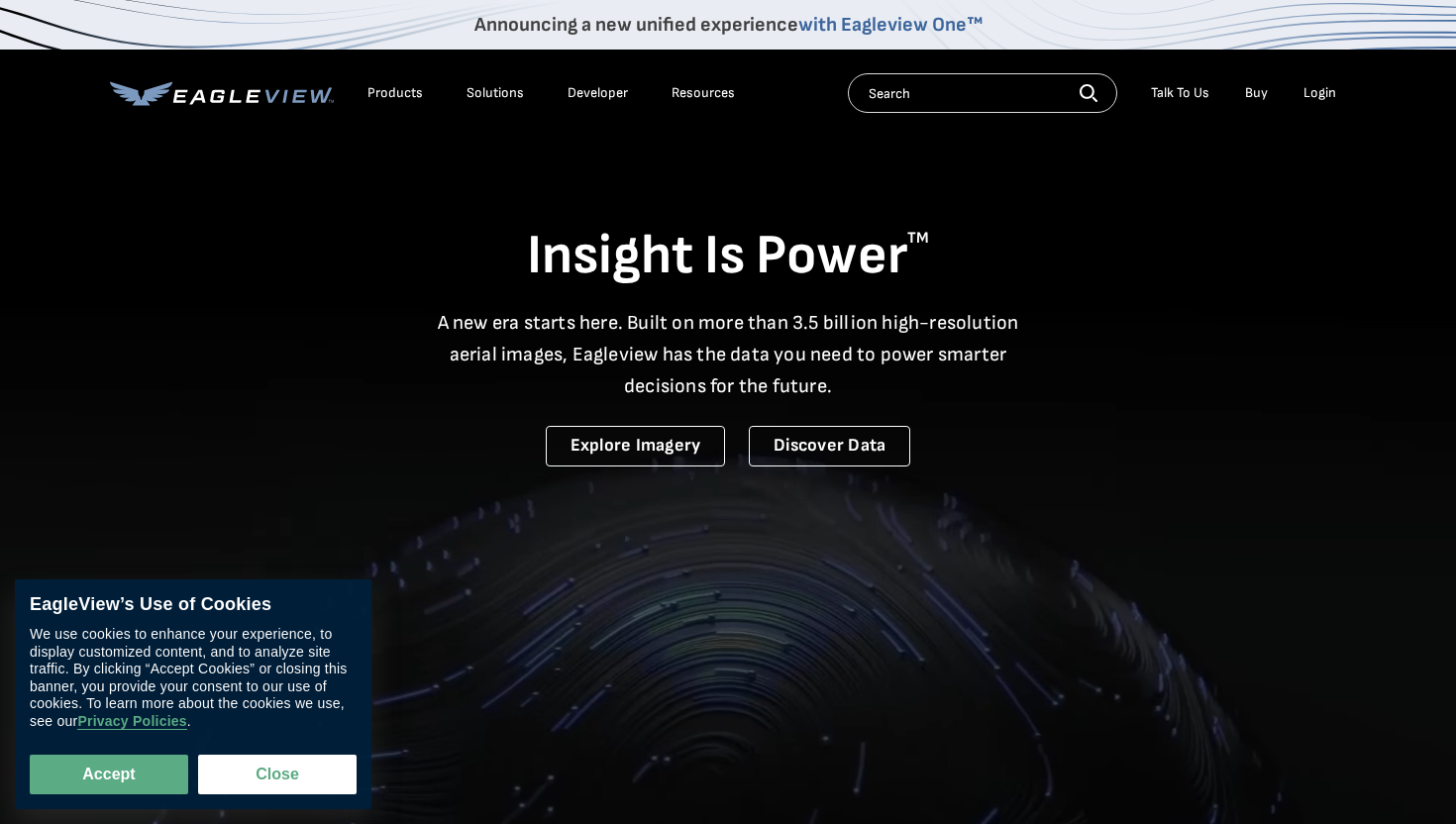 scroll, scrollTop: 0, scrollLeft: 0, axis: both 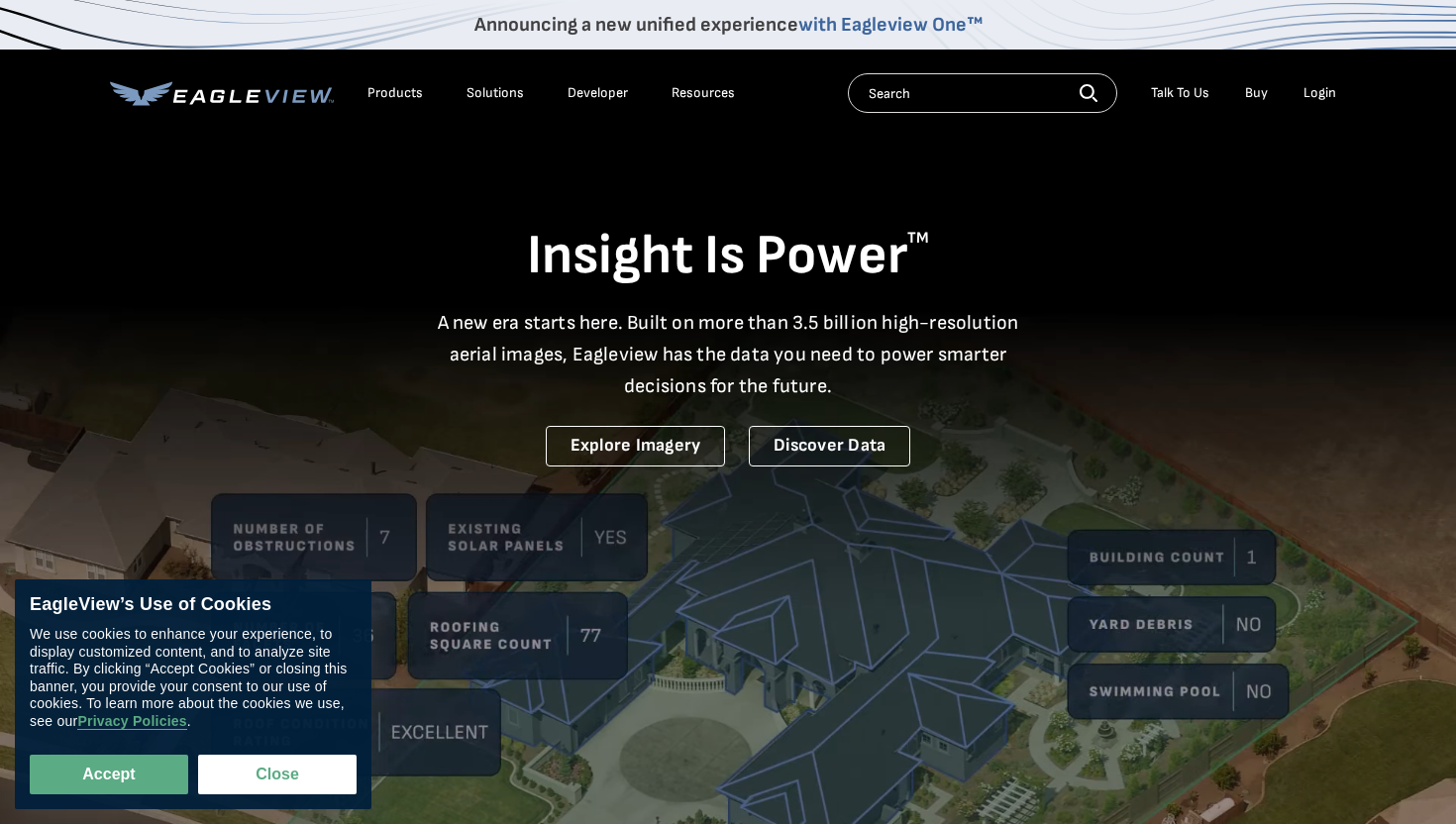 click on "Login" at bounding box center (1319, 93) 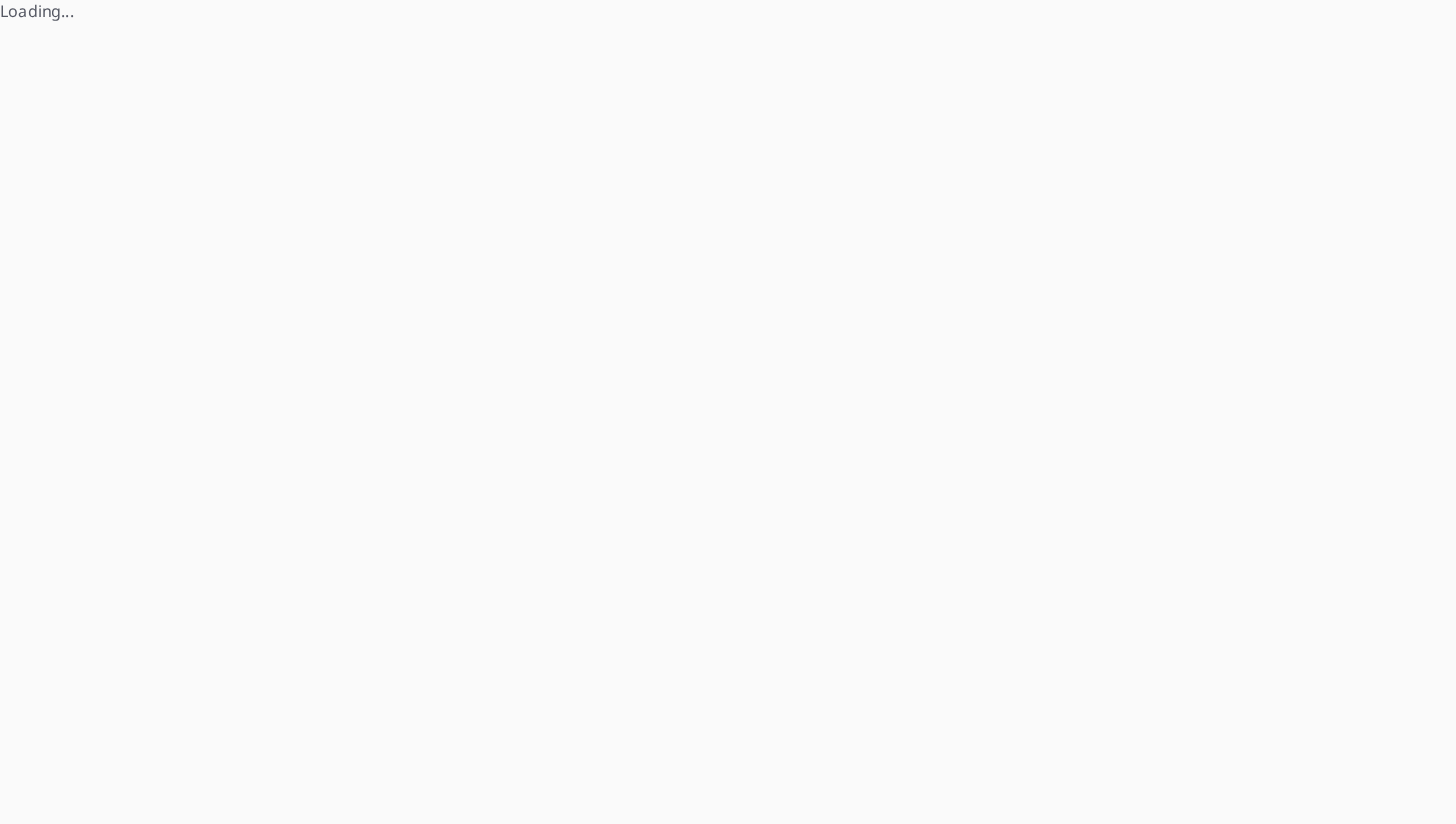 scroll, scrollTop: 0, scrollLeft: 0, axis: both 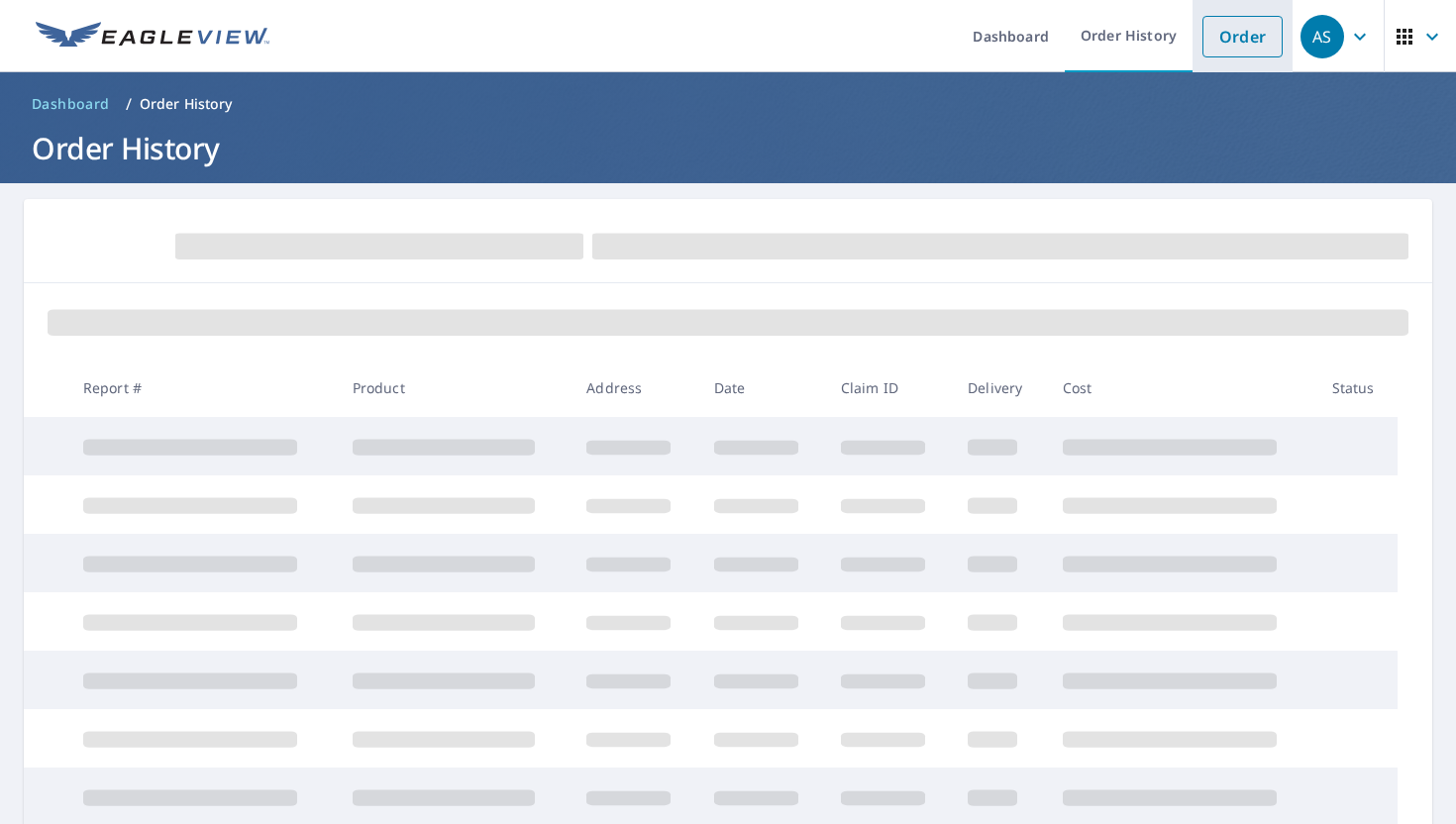 click on "Order" at bounding box center [1242, 37] 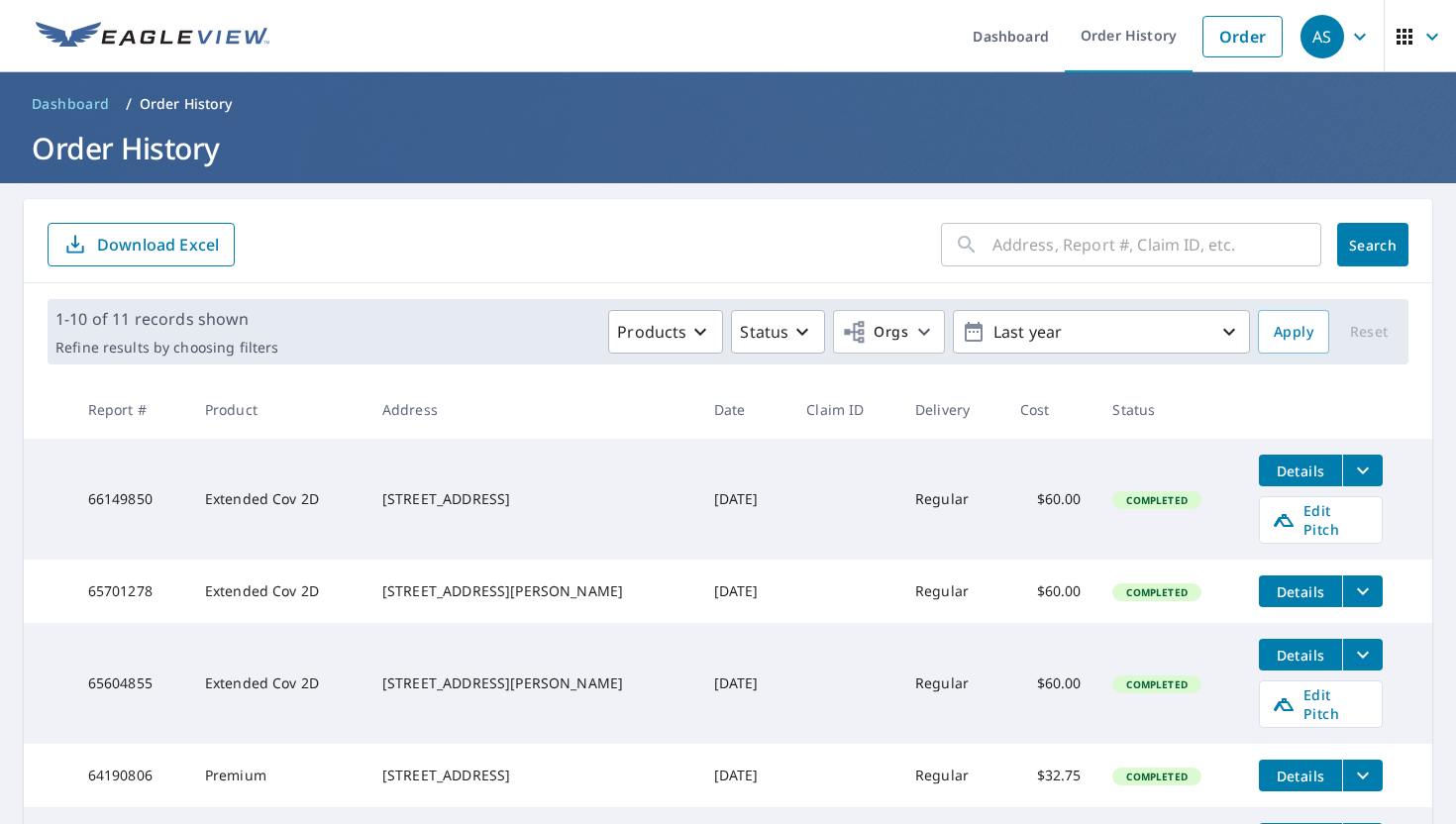 click at bounding box center [1157, 245] 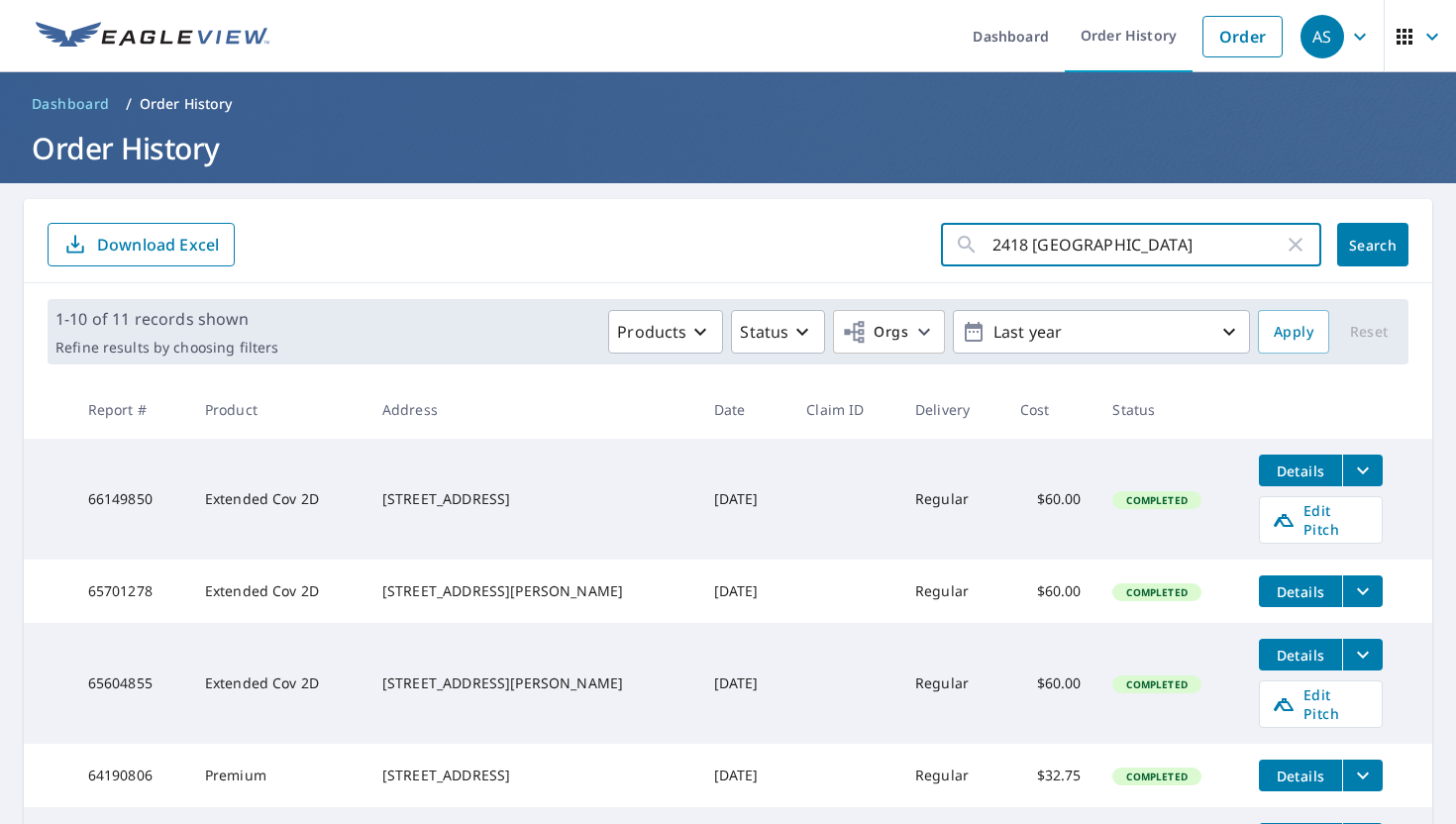 type on "2418 mont haven" 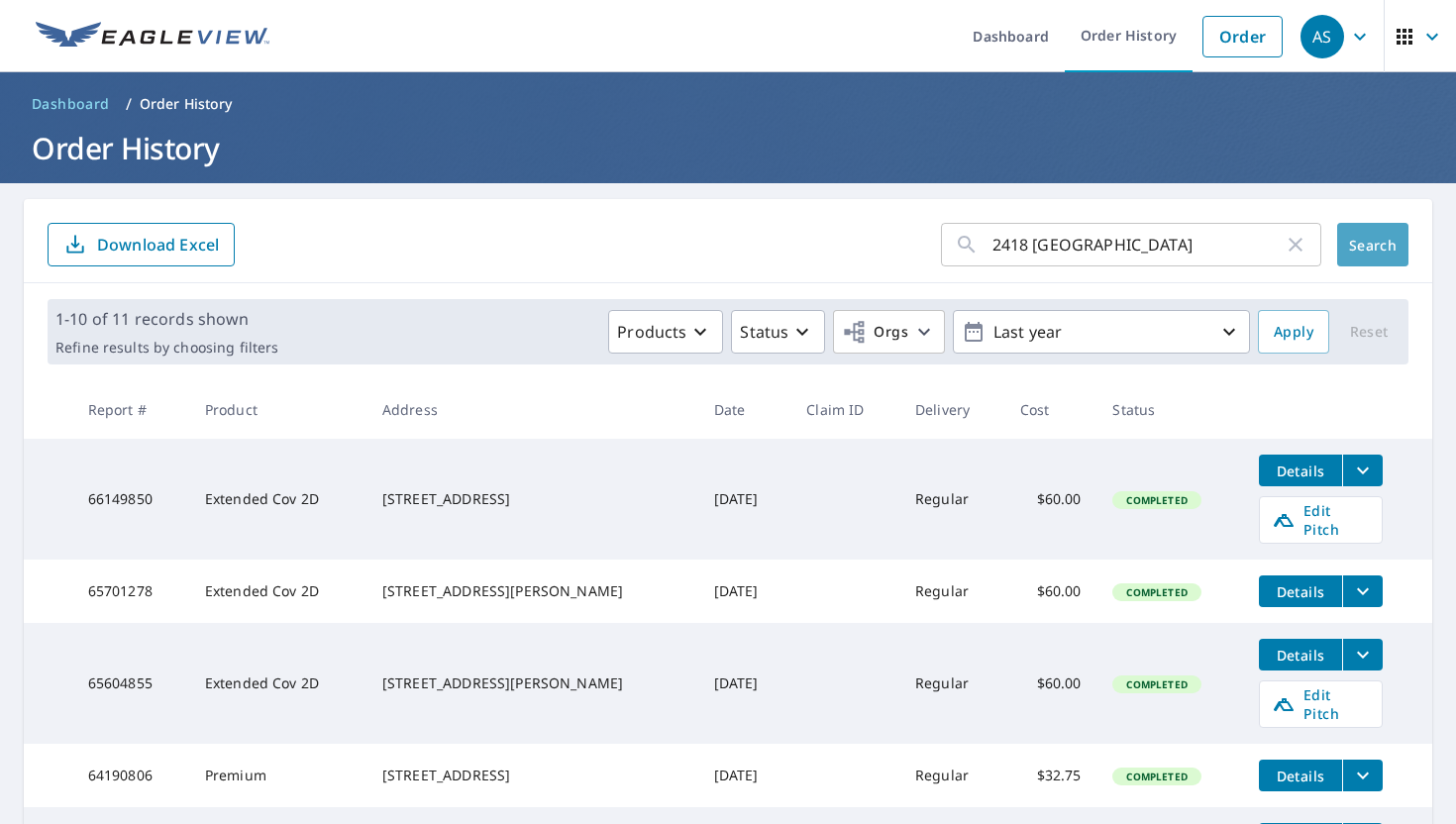 click on "Search" at bounding box center (1373, 245) 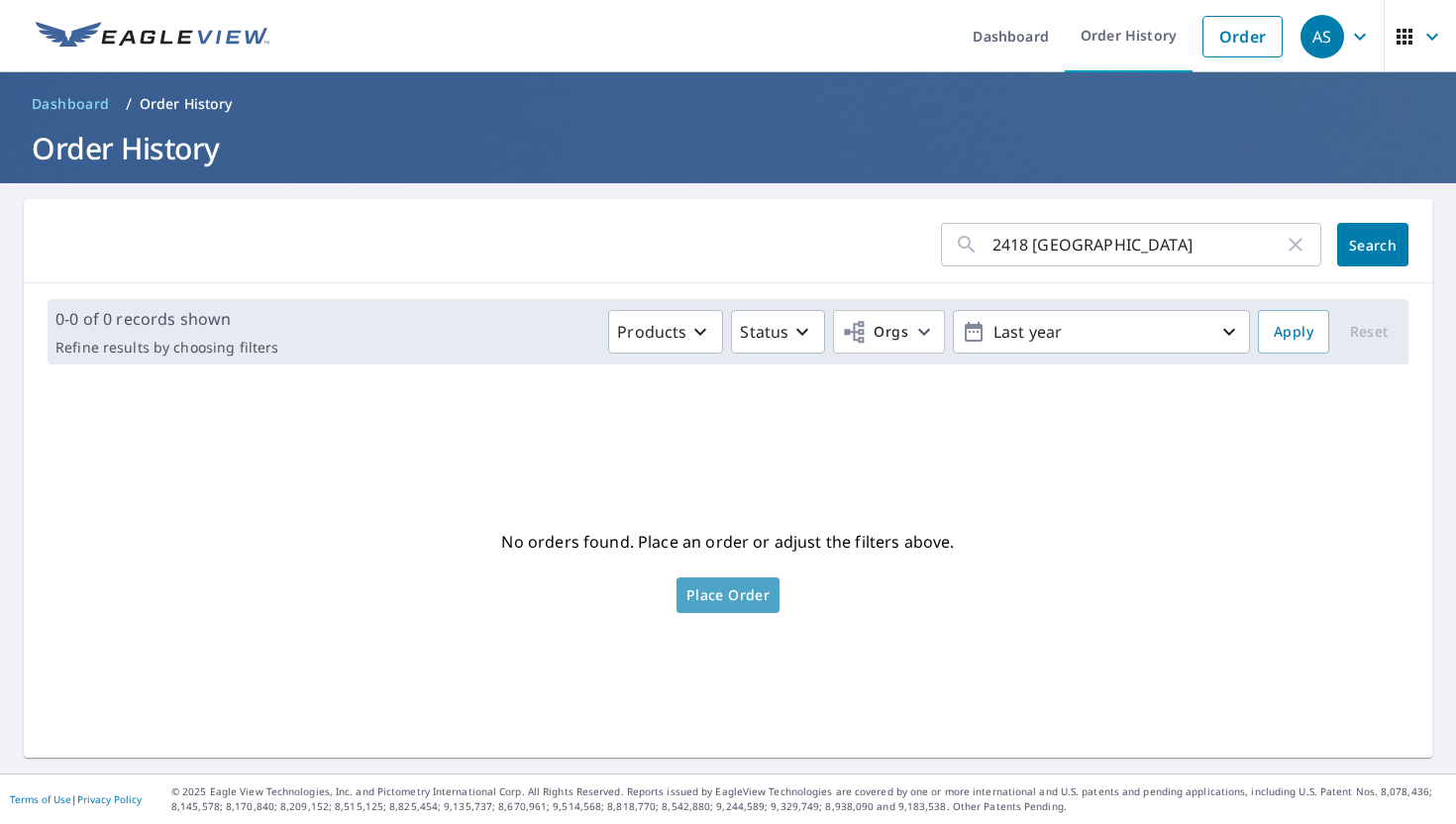 click on "Place Order" at bounding box center (728, 595) 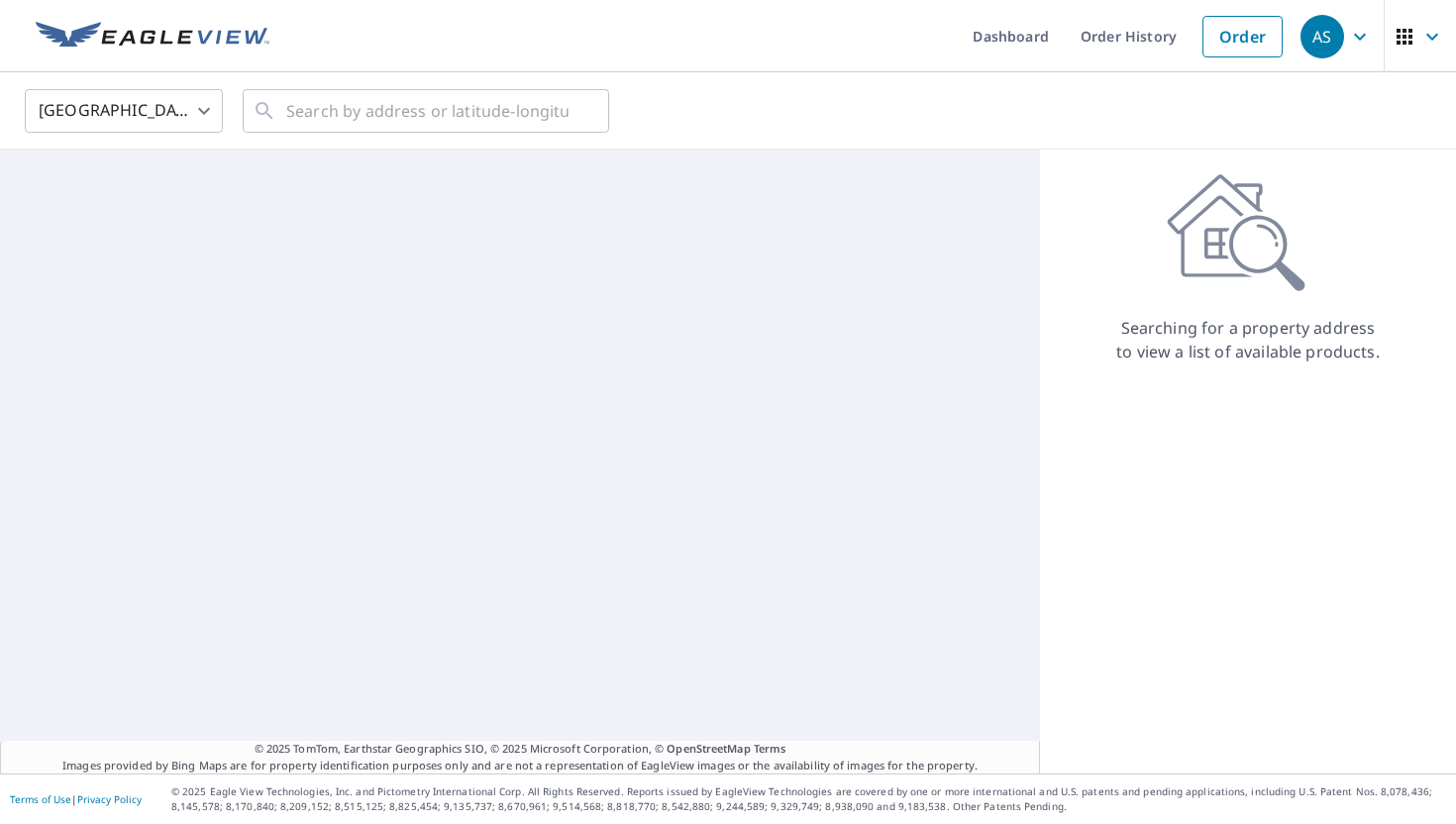 scroll, scrollTop: 0, scrollLeft: 0, axis: both 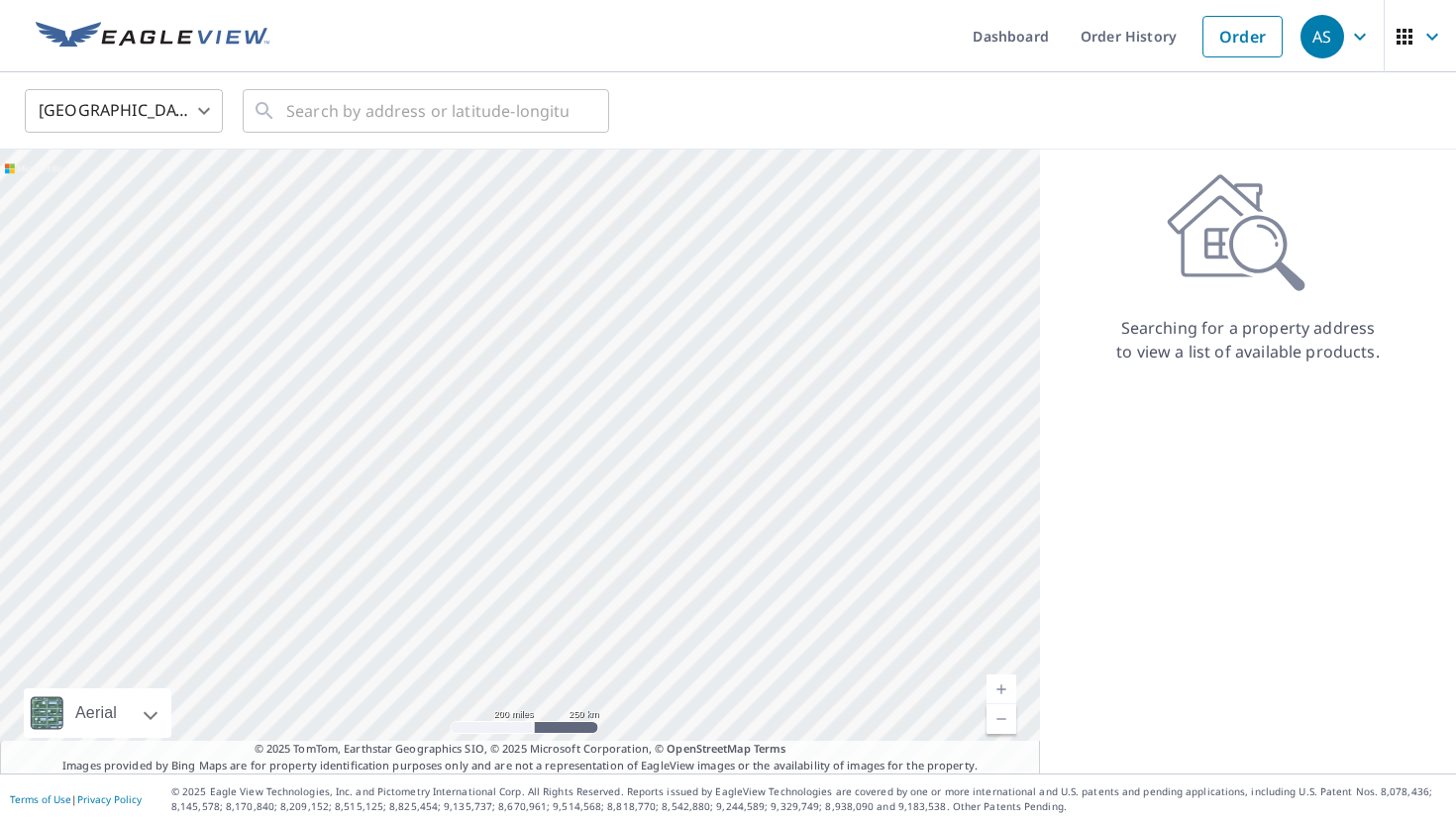 click on "United States [GEOGRAPHIC_DATA] ​ ​" at bounding box center (728, 111) 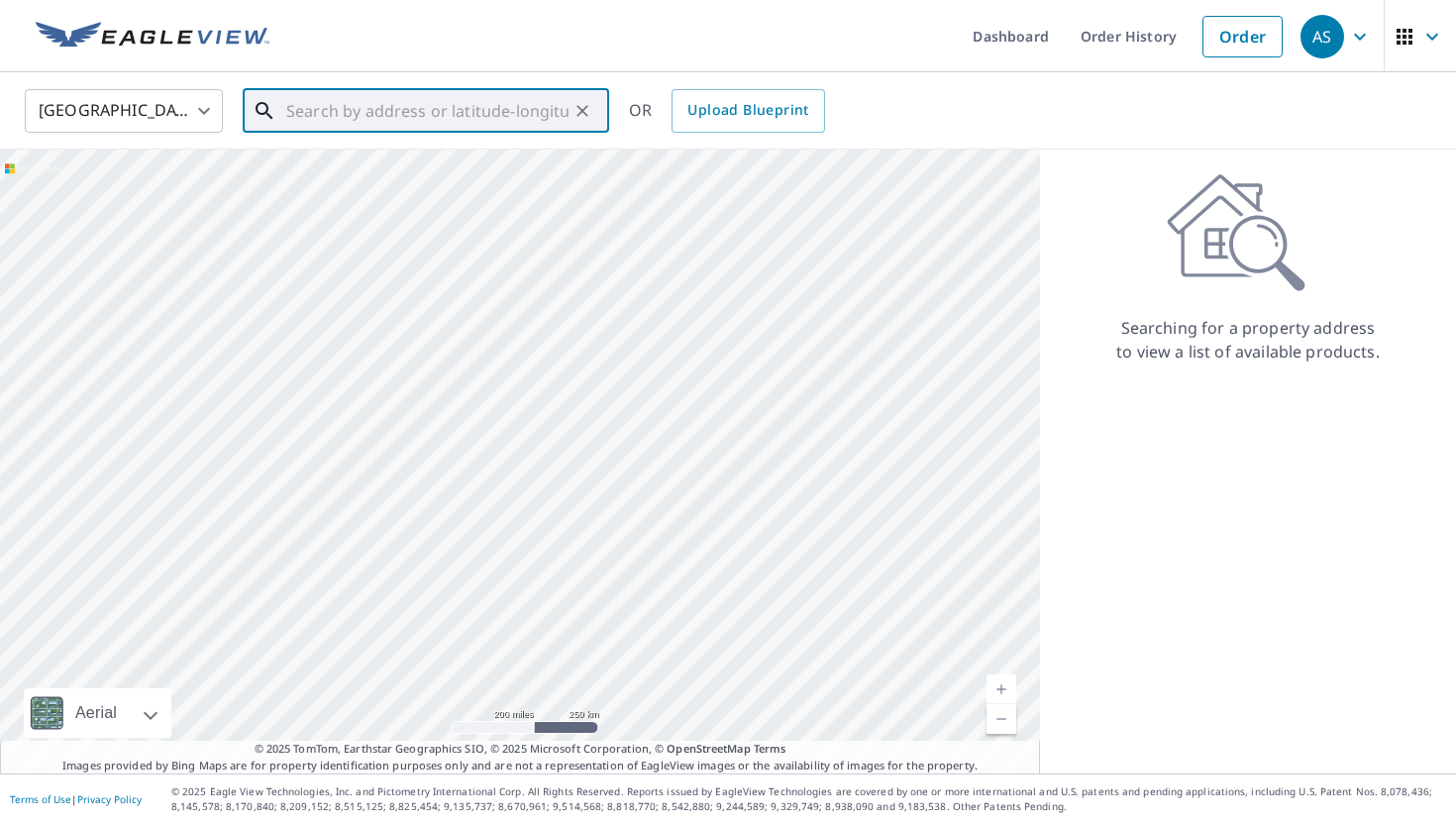 click at bounding box center (427, 111) 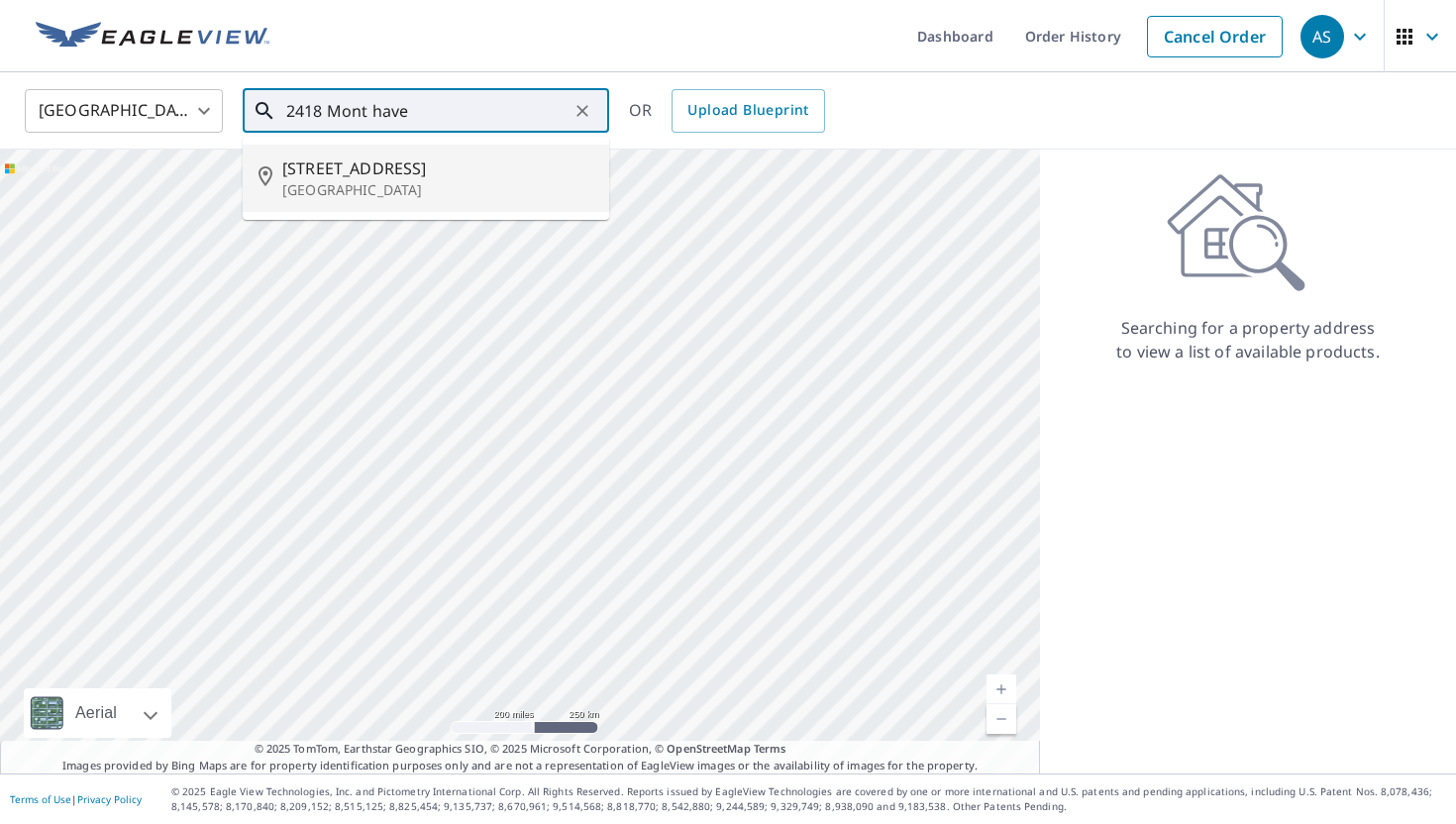 click on "[STREET_ADDRESS]" at bounding box center [438, 168] 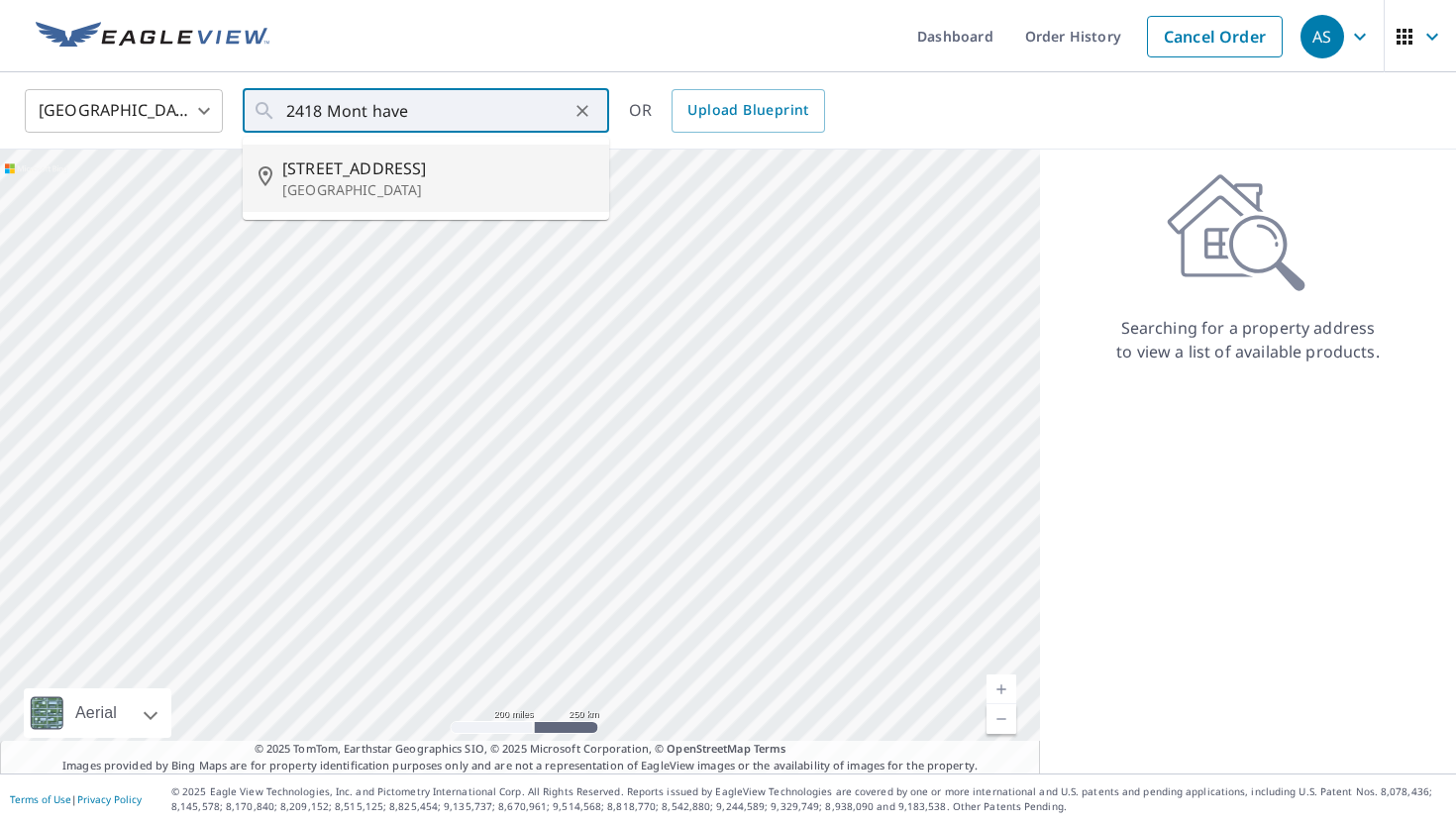 type on "[STREET_ADDRESS][PERSON_NAME]" 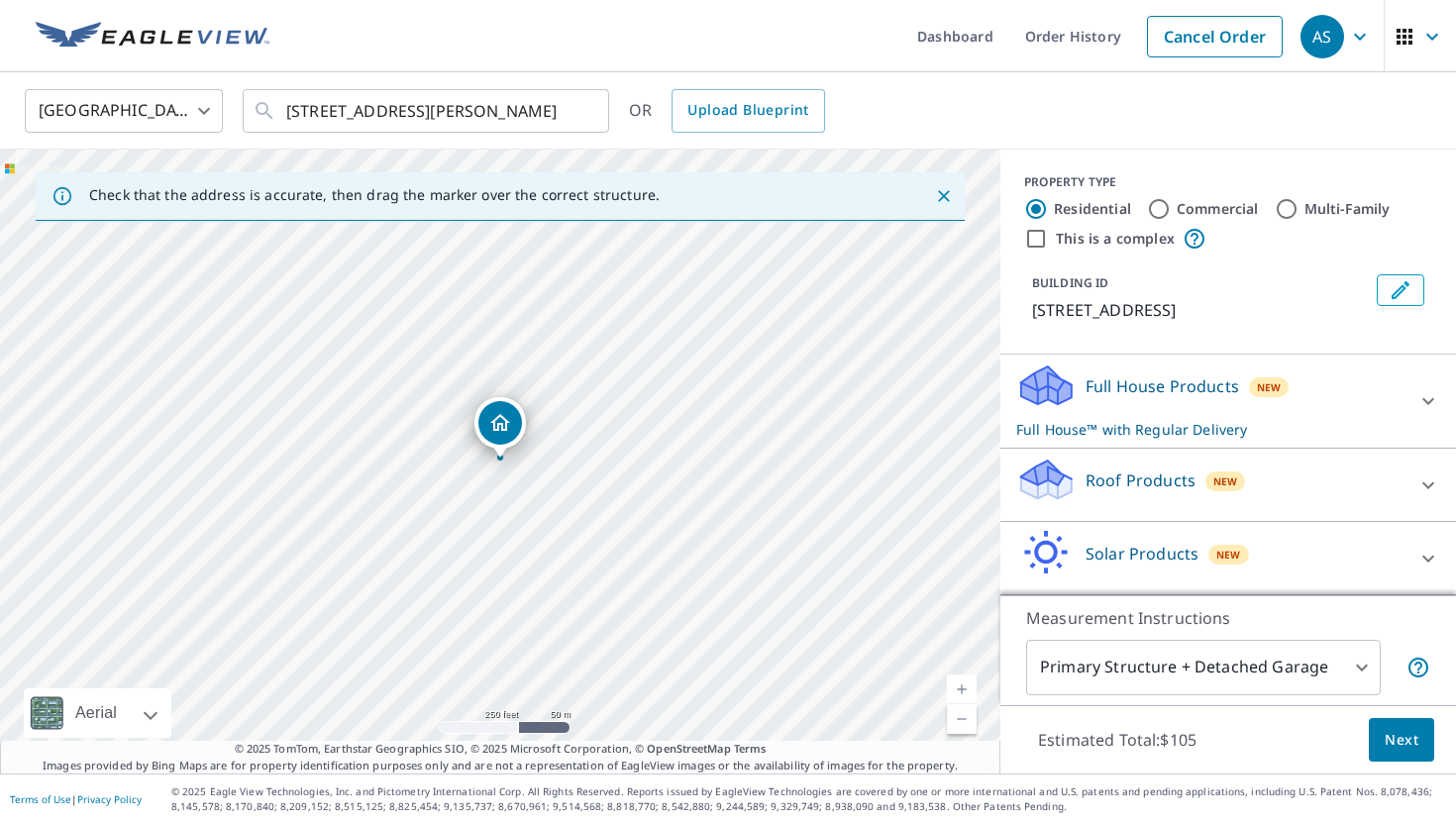 click on "Roof Products" at bounding box center [1140, 480] 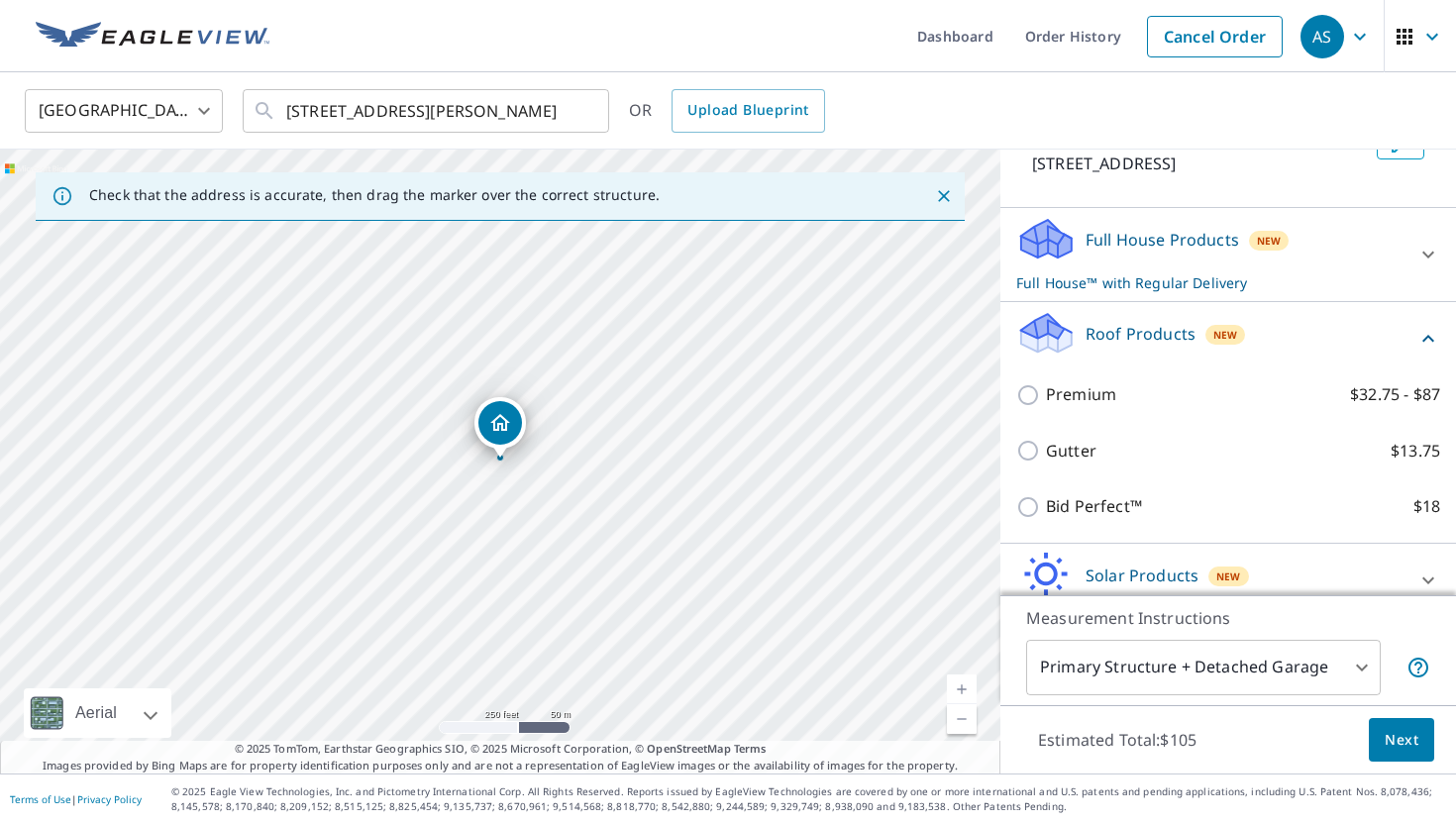 scroll, scrollTop: 175, scrollLeft: 0, axis: vertical 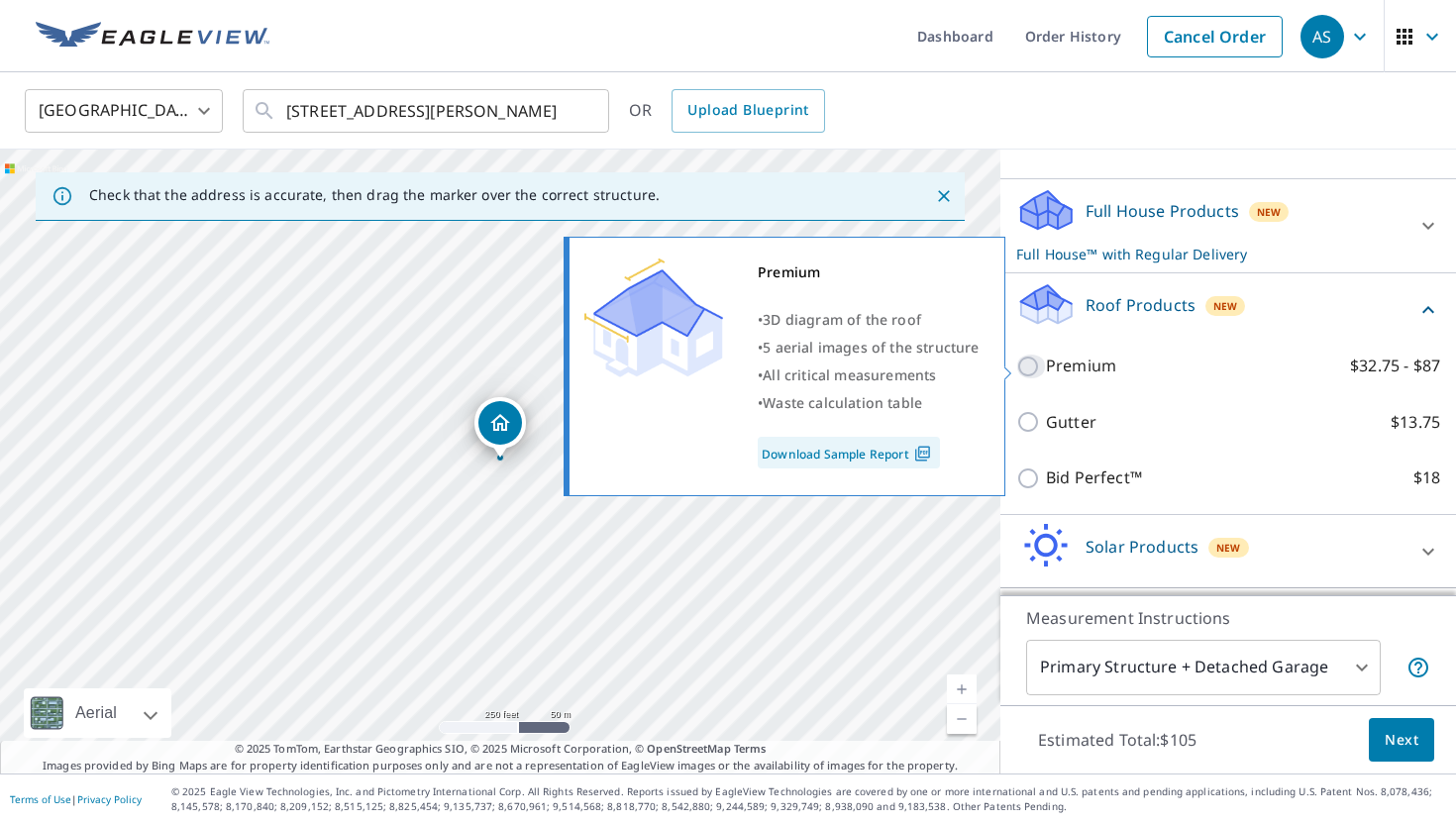 click on "Premium $32.75 - $87" at bounding box center (1031, 366) 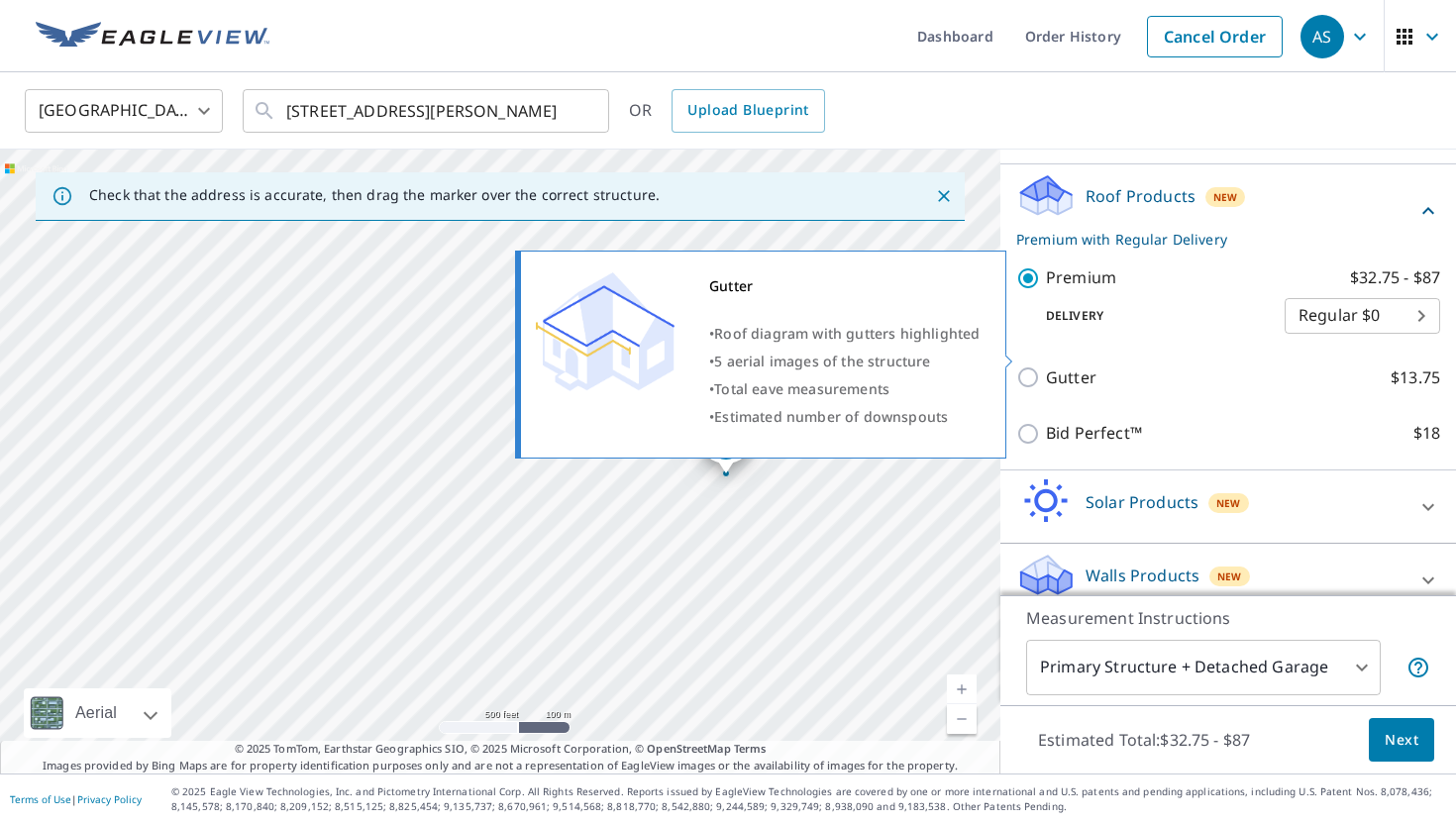 scroll, scrollTop: 287, scrollLeft: 0, axis: vertical 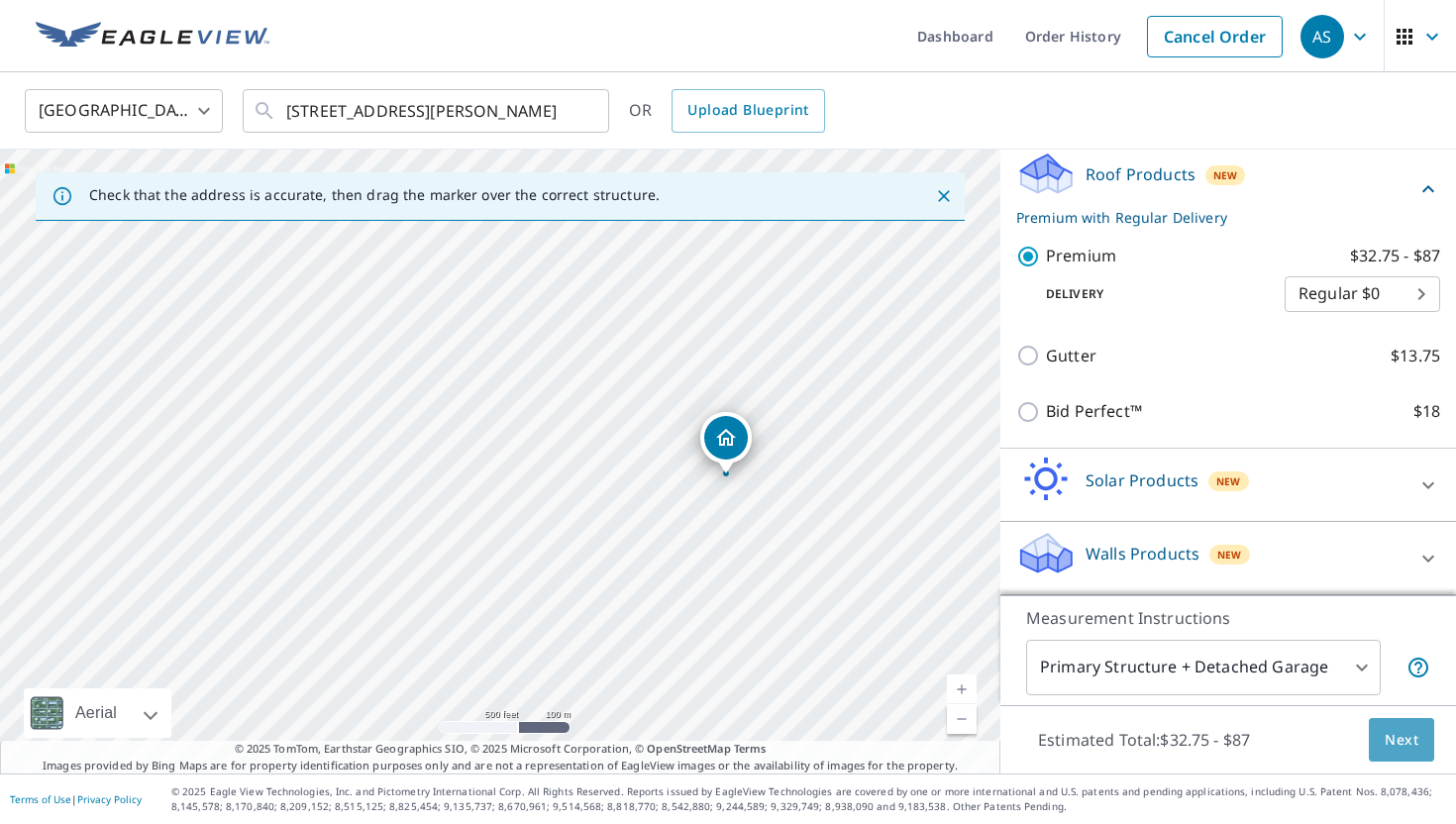 click on "Next" at bounding box center [1402, 740] 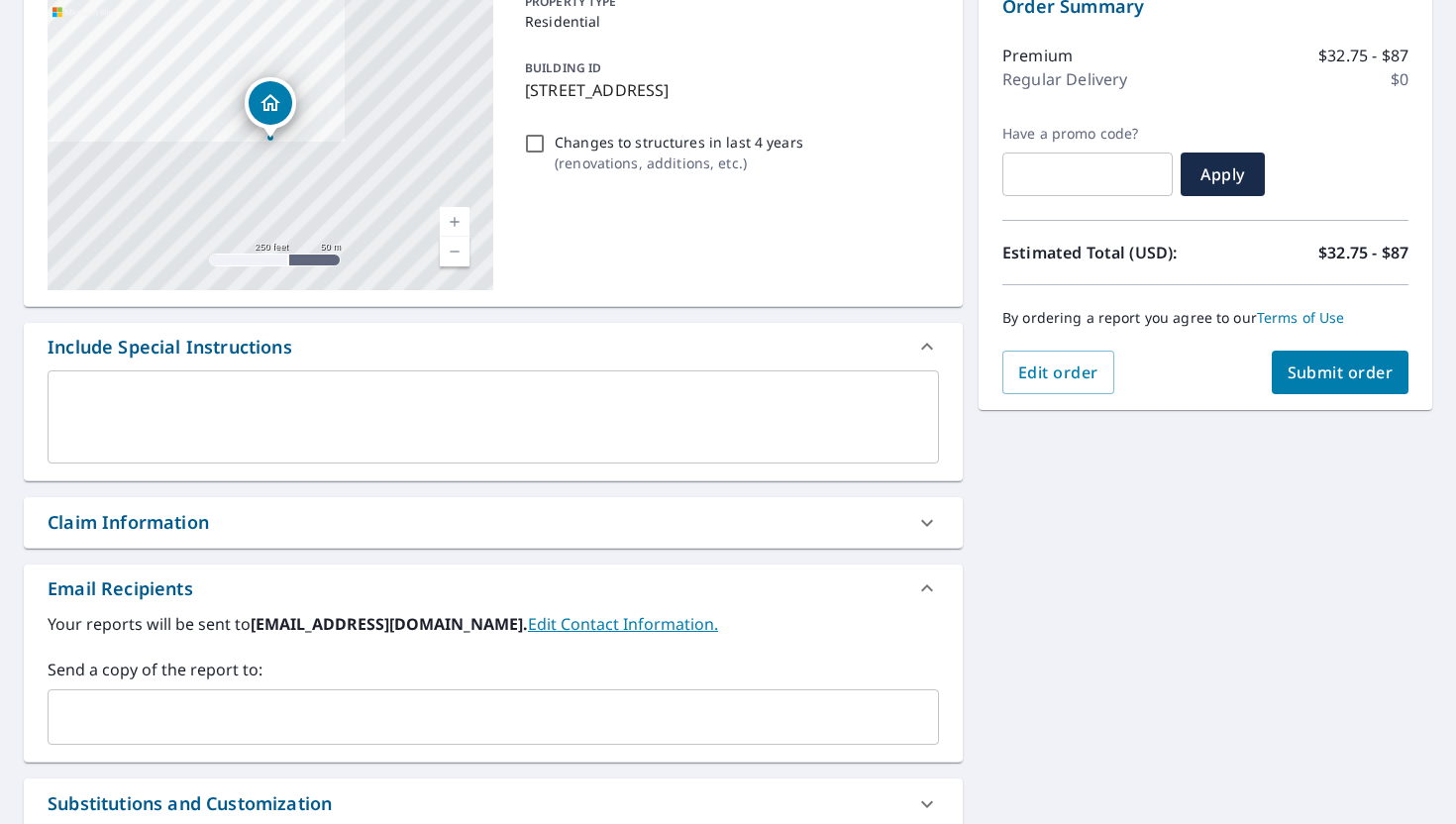 scroll, scrollTop: 241, scrollLeft: 0, axis: vertical 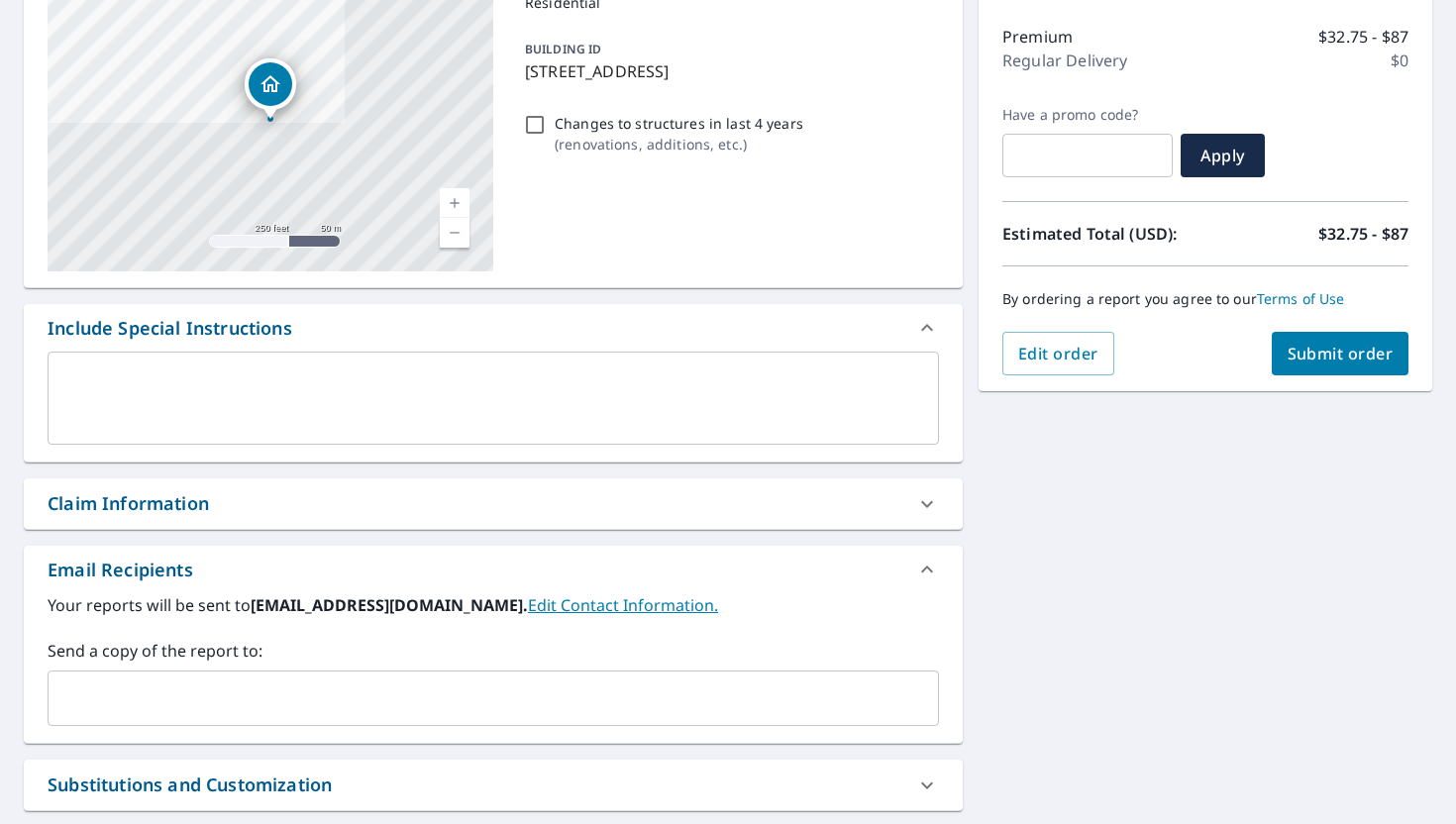 click on "Submit order" at bounding box center [1340, 354] 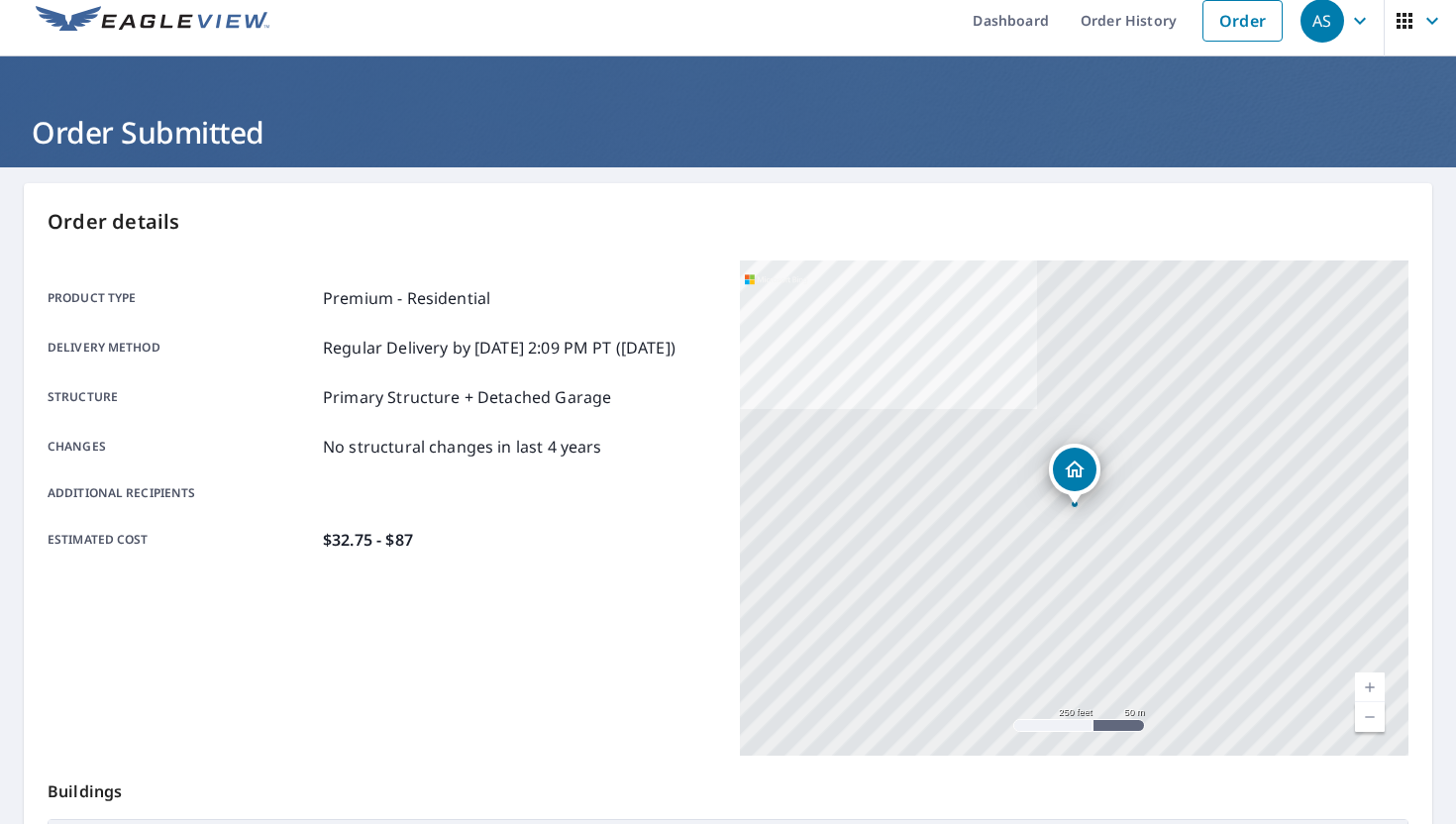 scroll, scrollTop: 0, scrollLeft: 0, axis: both 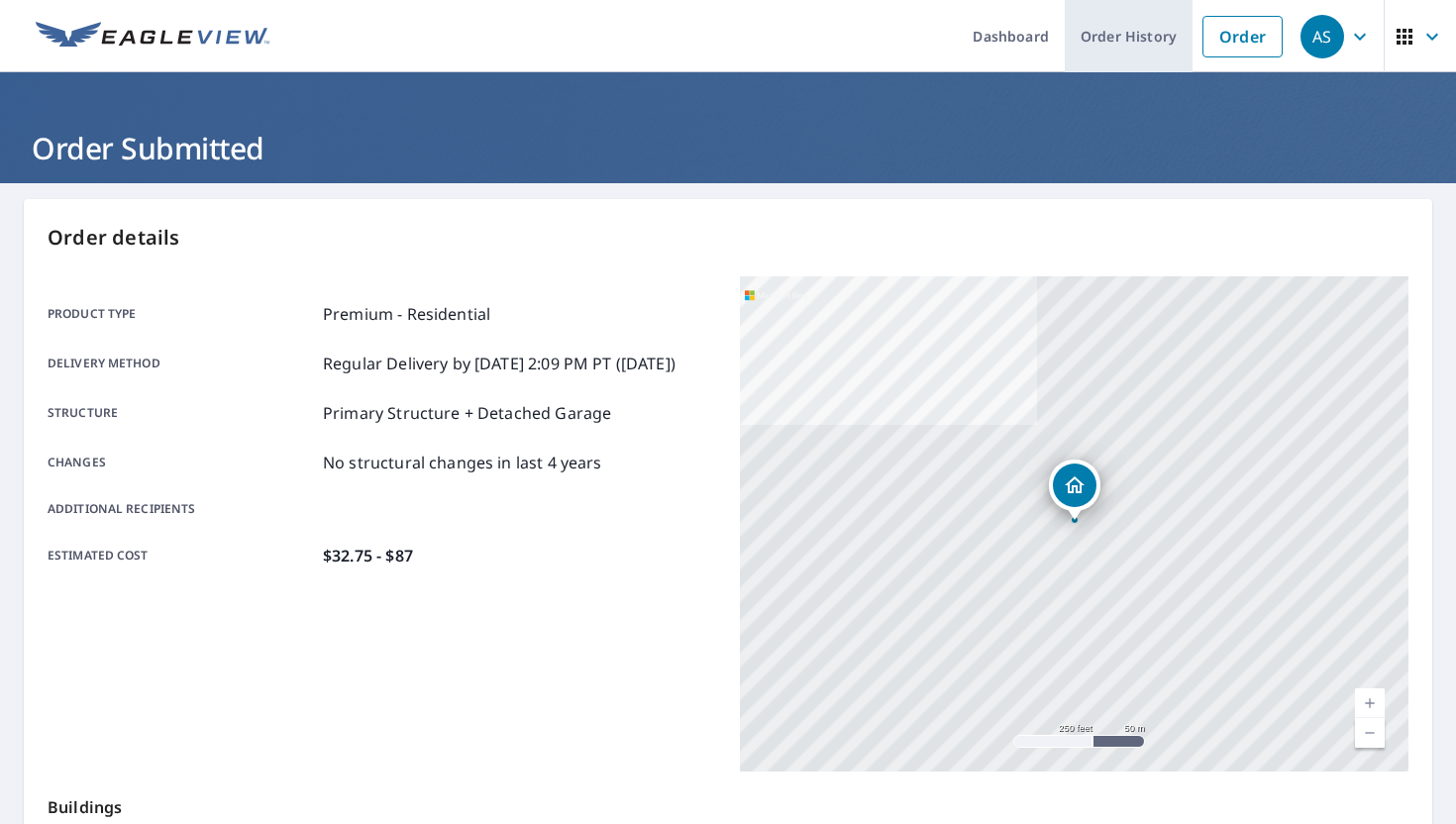 click on "Order History" at bounding box center [1128, 36] 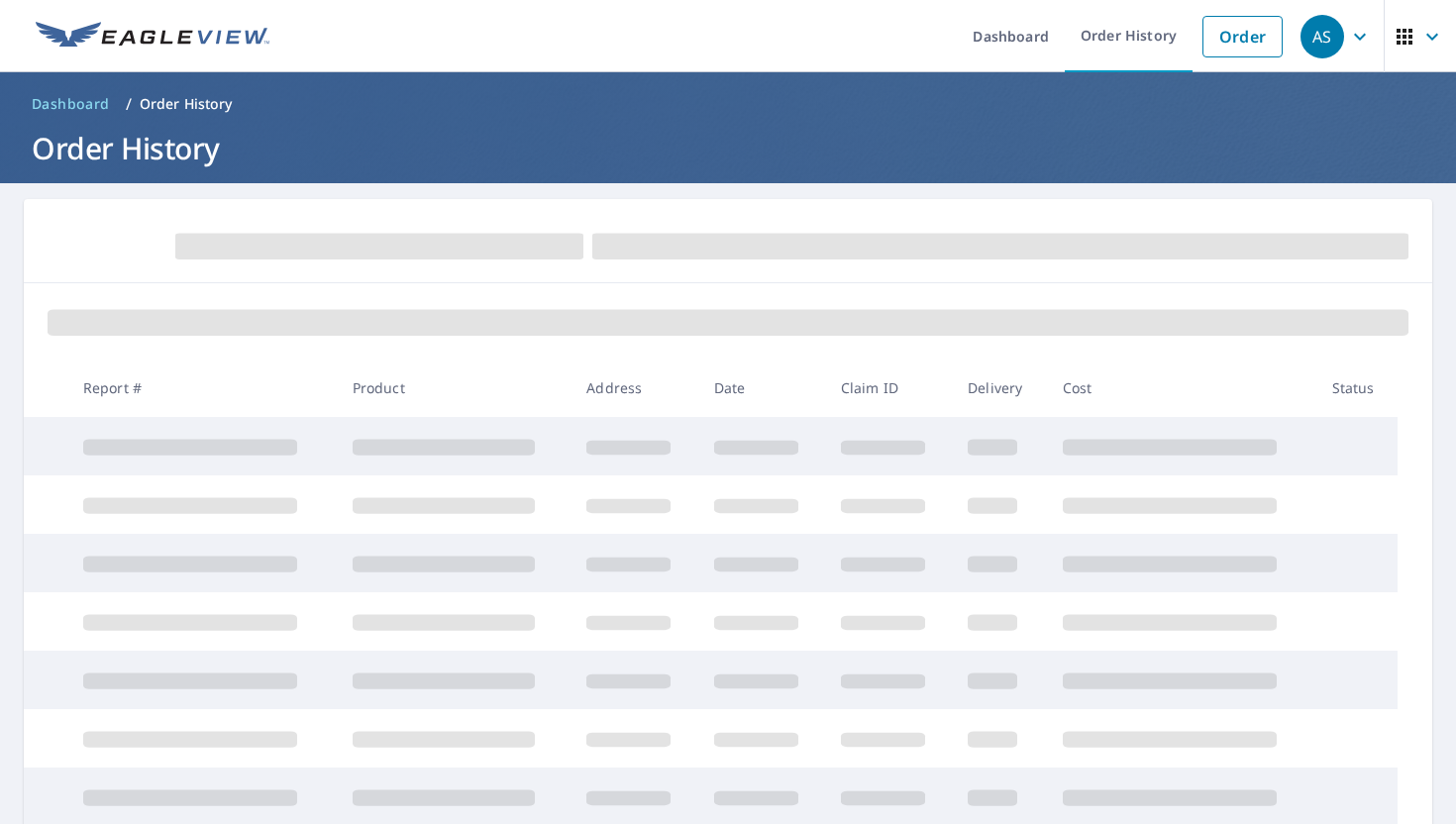 scroll, scrollTop: 0, scrollLeft: 0, axis: both 